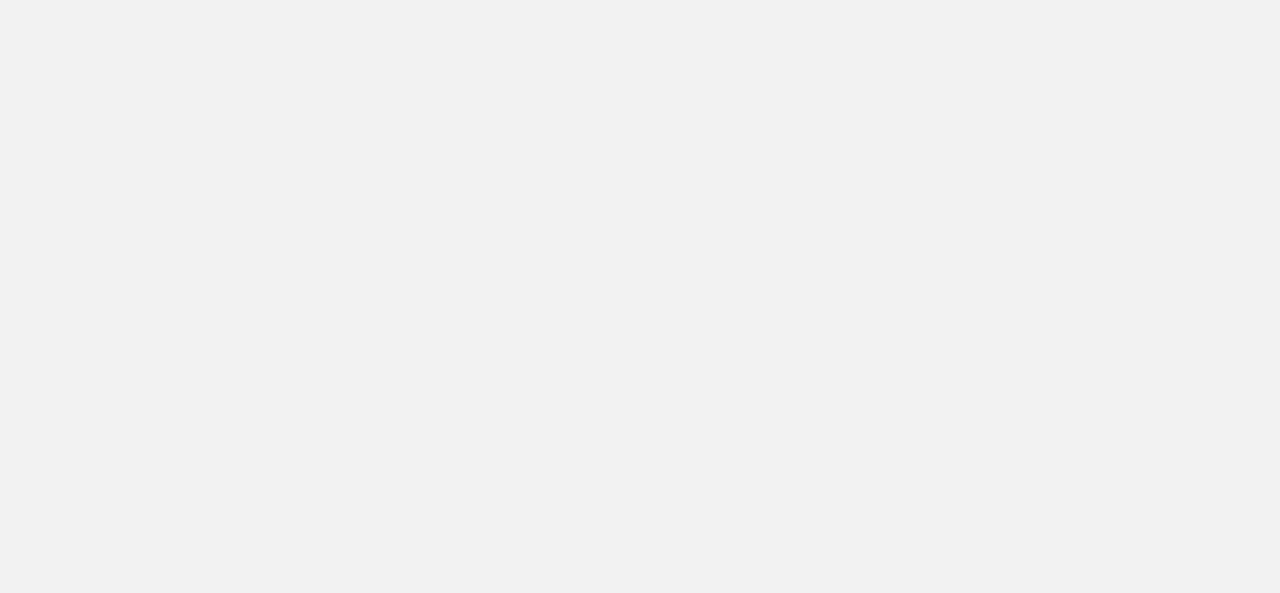 scroll, scrollTop: 0, scrollLeft: 0, axis: both 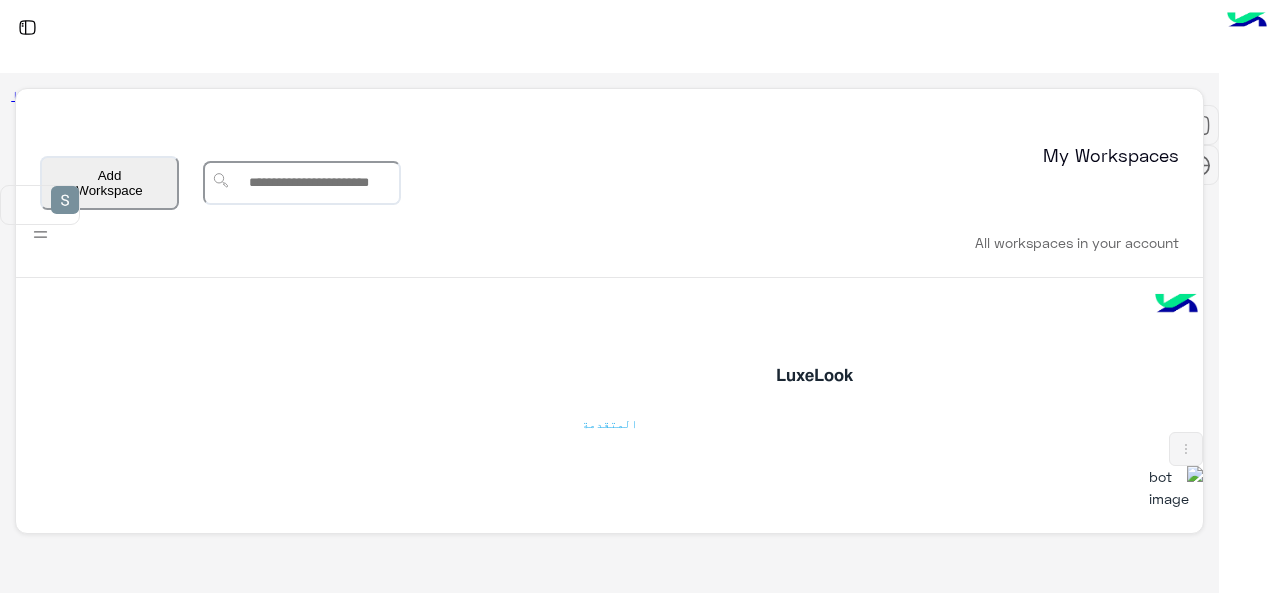 click at bounding box center [1176, 1052] 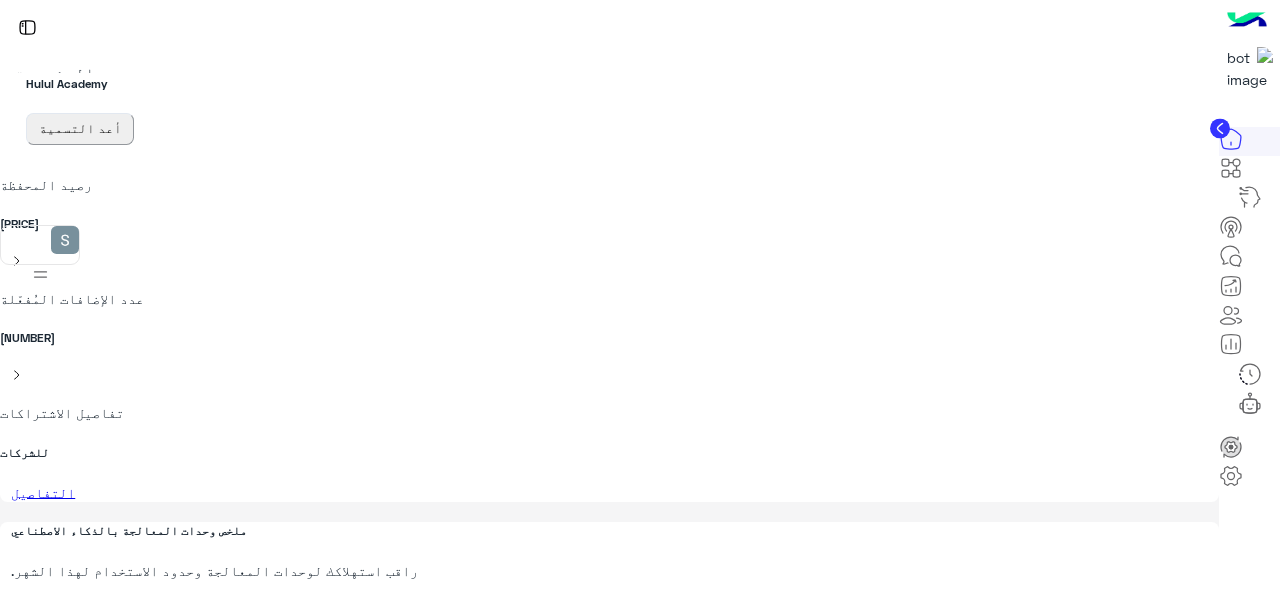 scroll, scrollTop: 164, scrollLeft: 0, axis: vertical 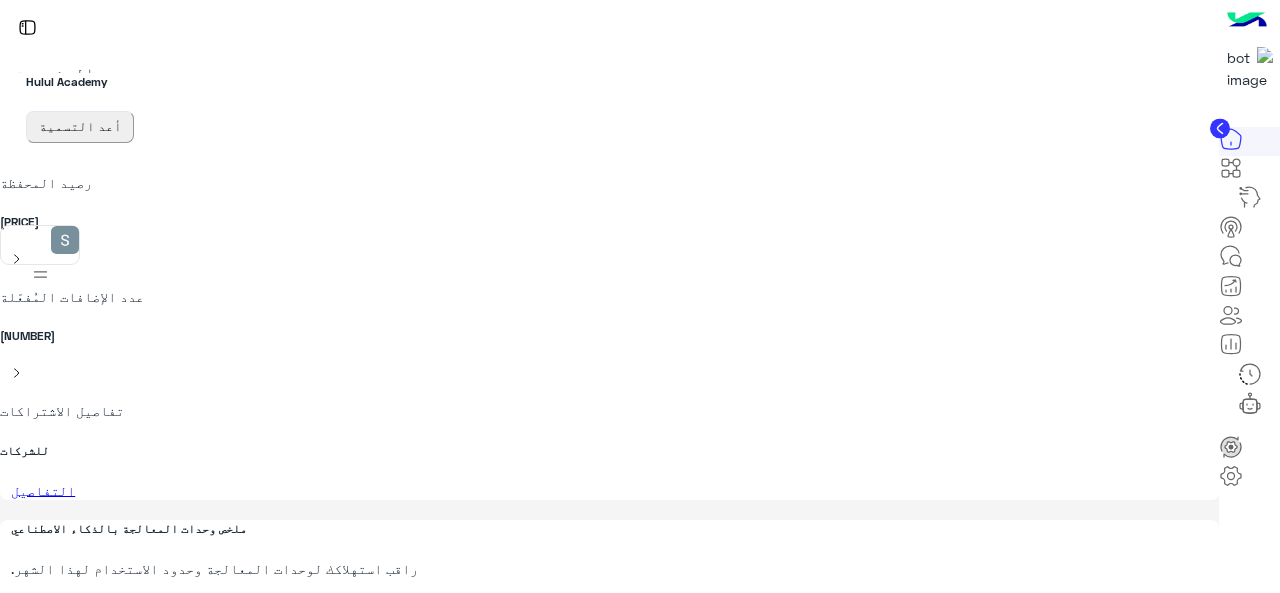 click at bounding box center [1231, 174] 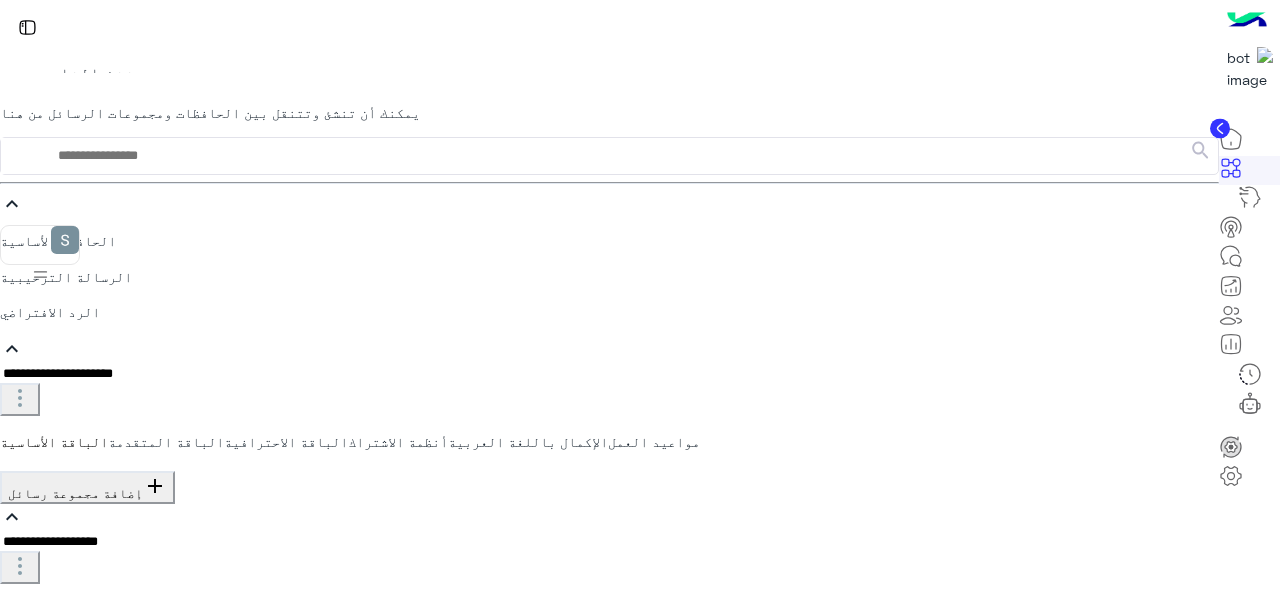 click on "الرسالة الترحيبية" at bounding box center (609, 276) 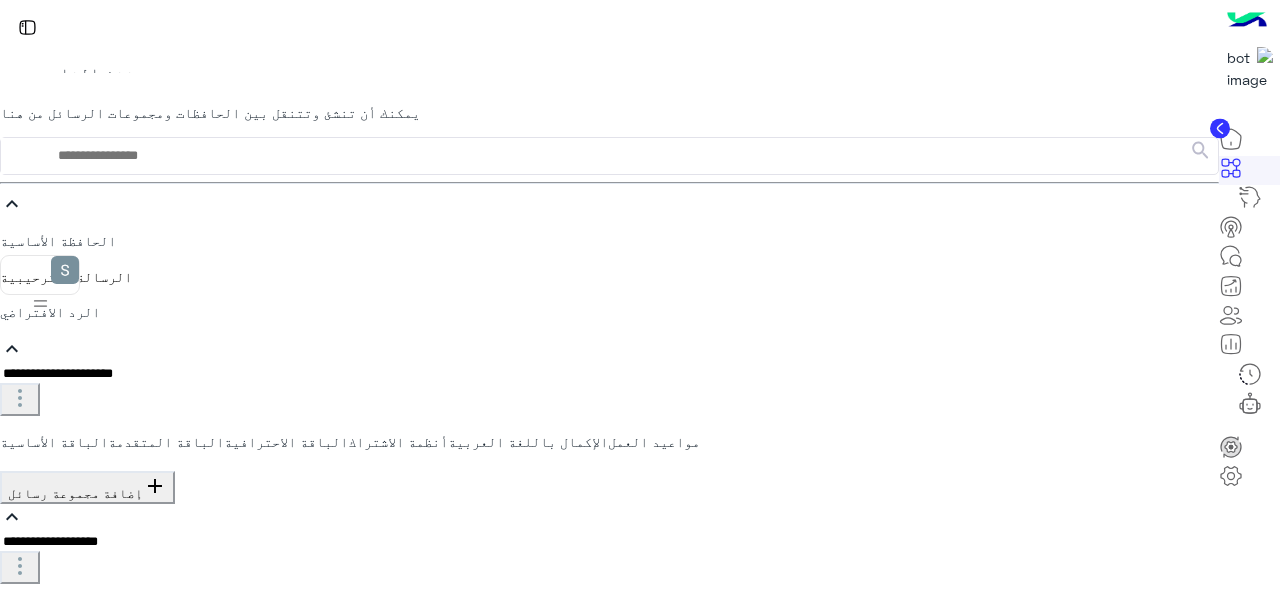 click at bounding box center (1218, 758) 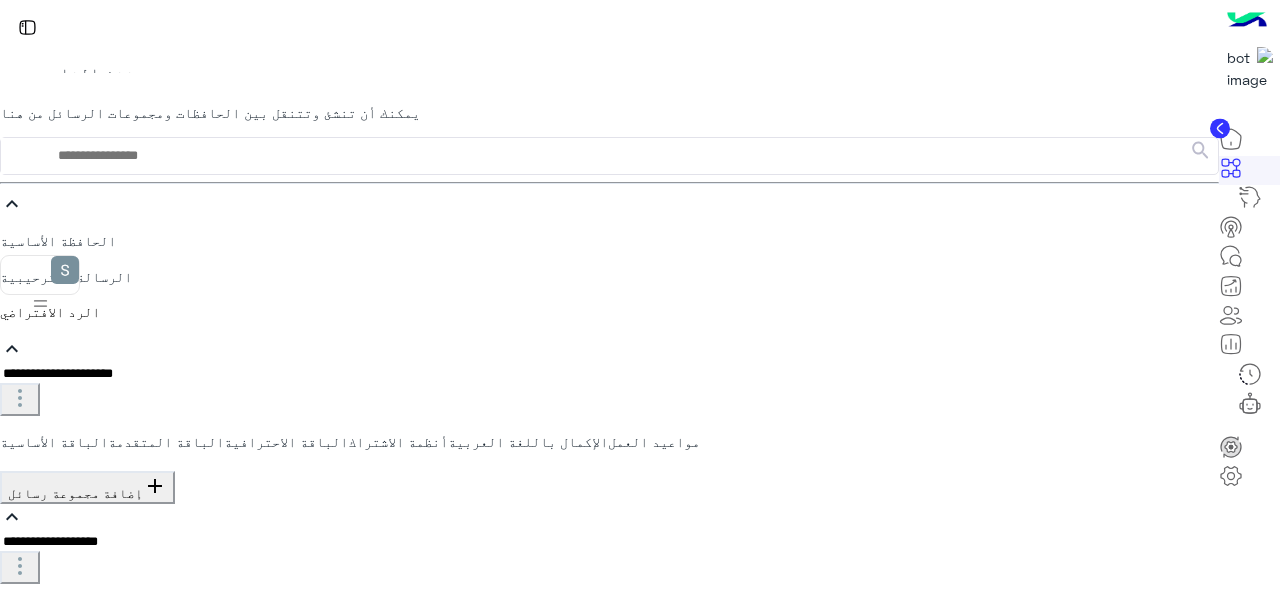 click at bounding box center [1218, 757] 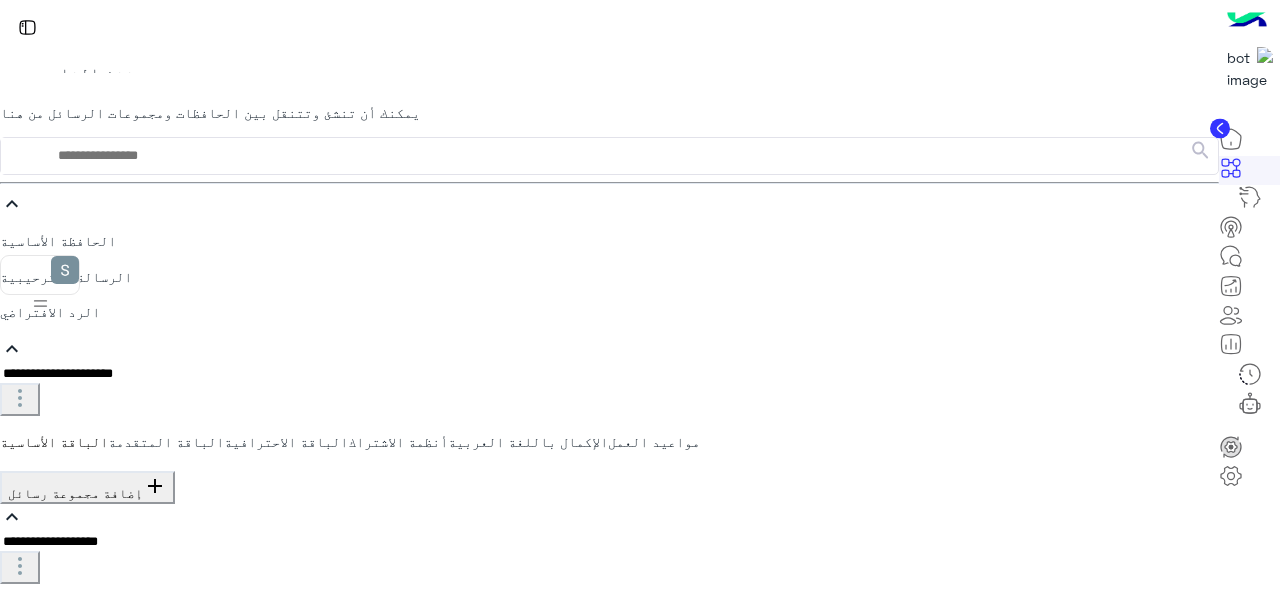 click at bounding box center (18, 720) 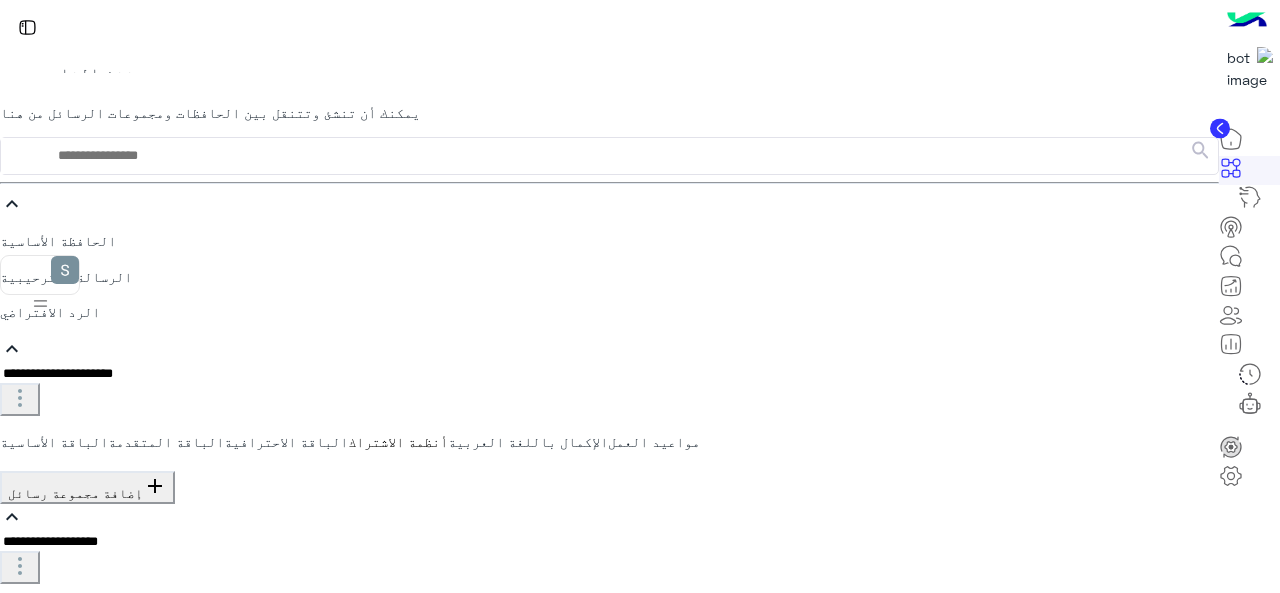 click at bounding box center [18, 720] 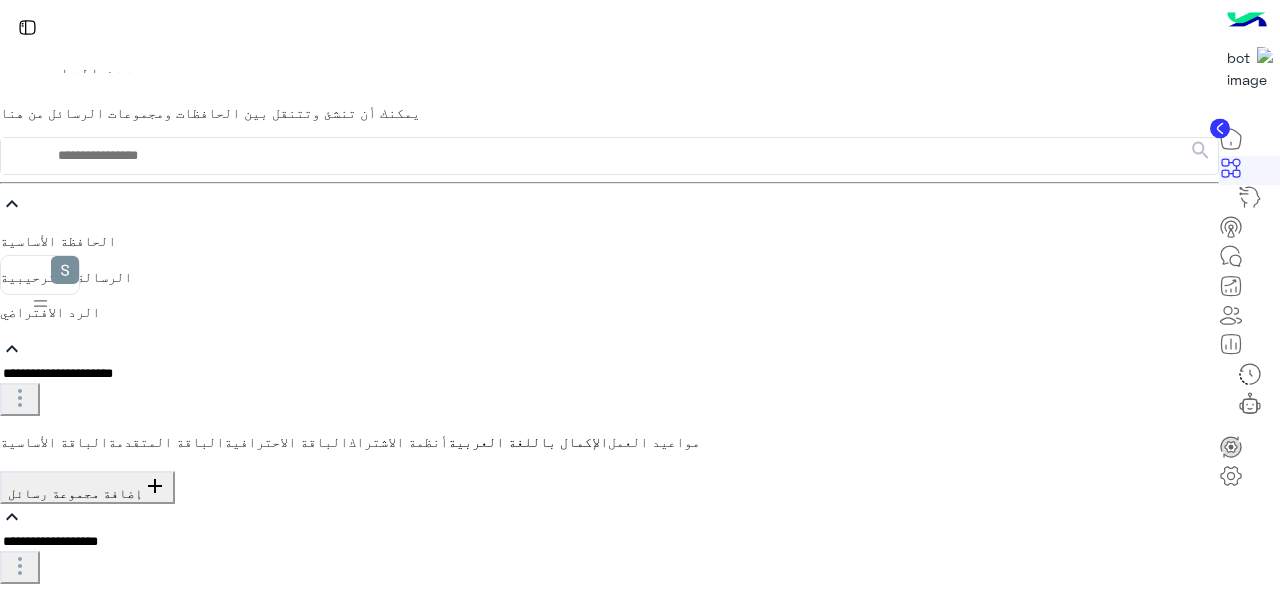 click at bounding box center (18, 720) 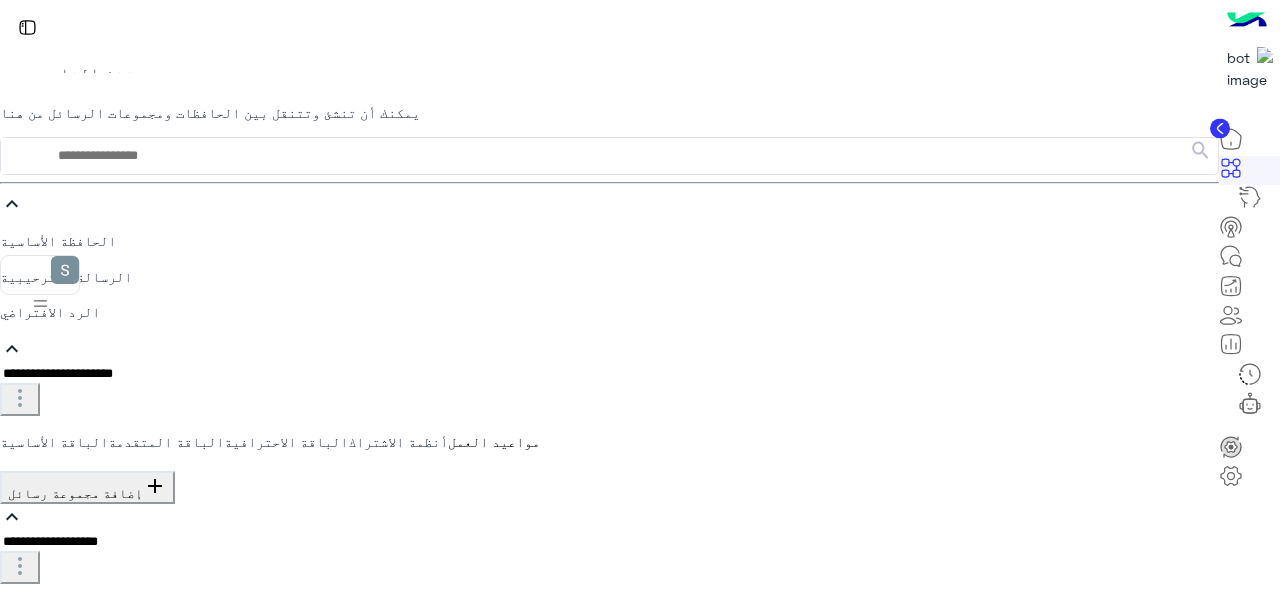 click at bounding box center (18, 720) 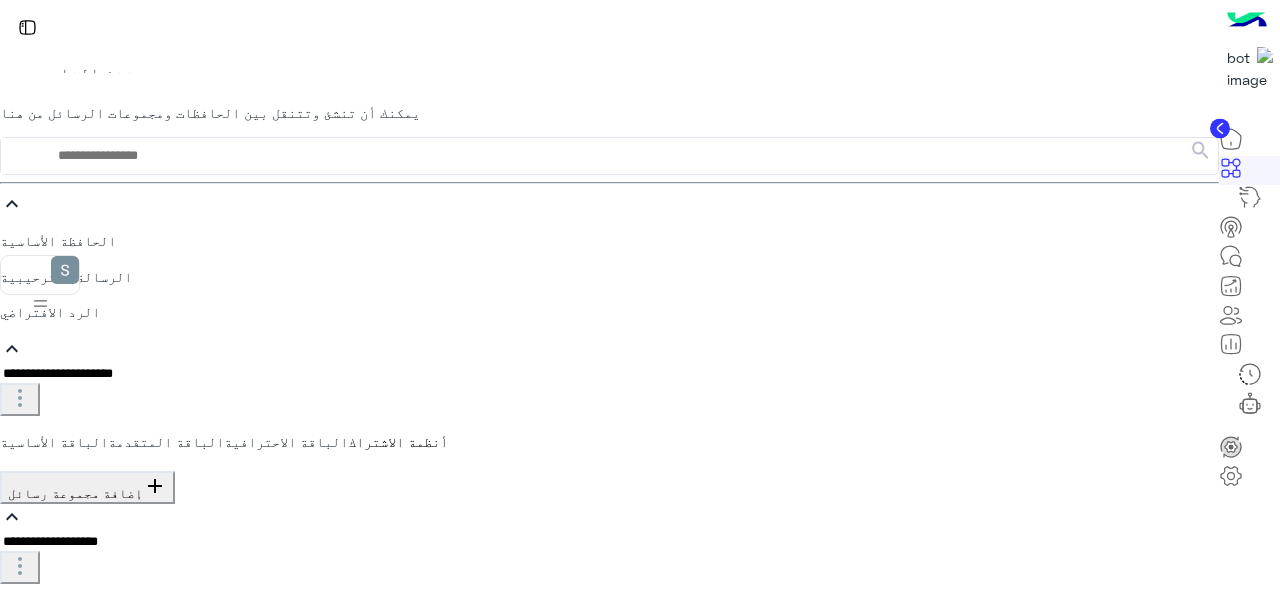 click at bounding box center [18, 720] 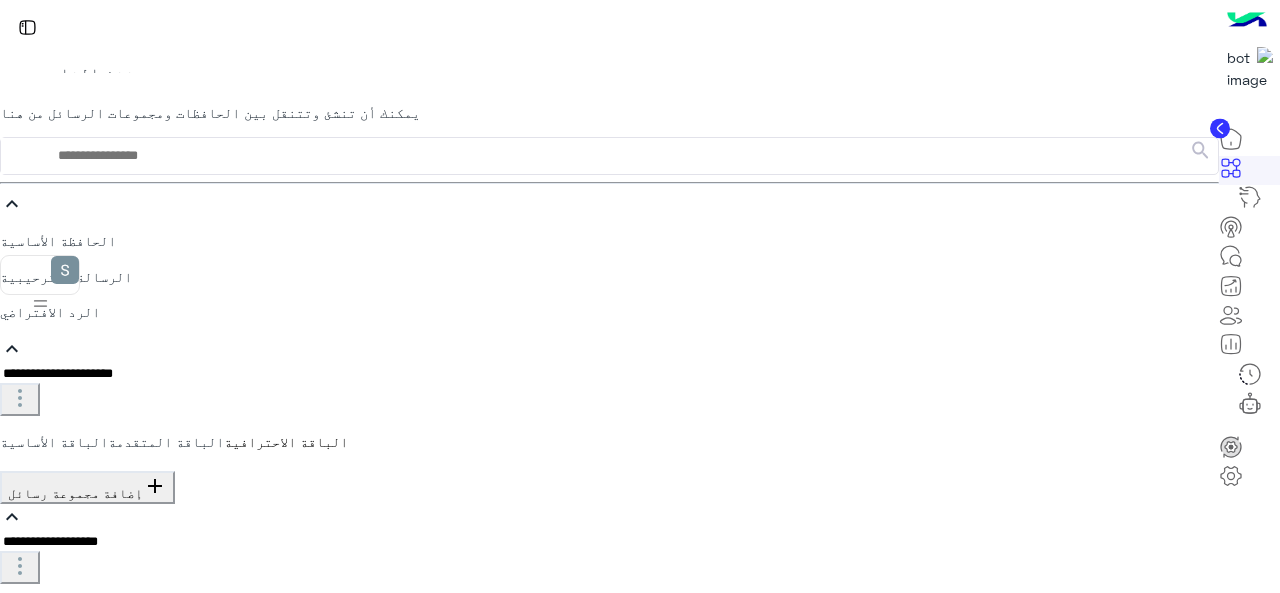 click at bounding box center [18, 720] 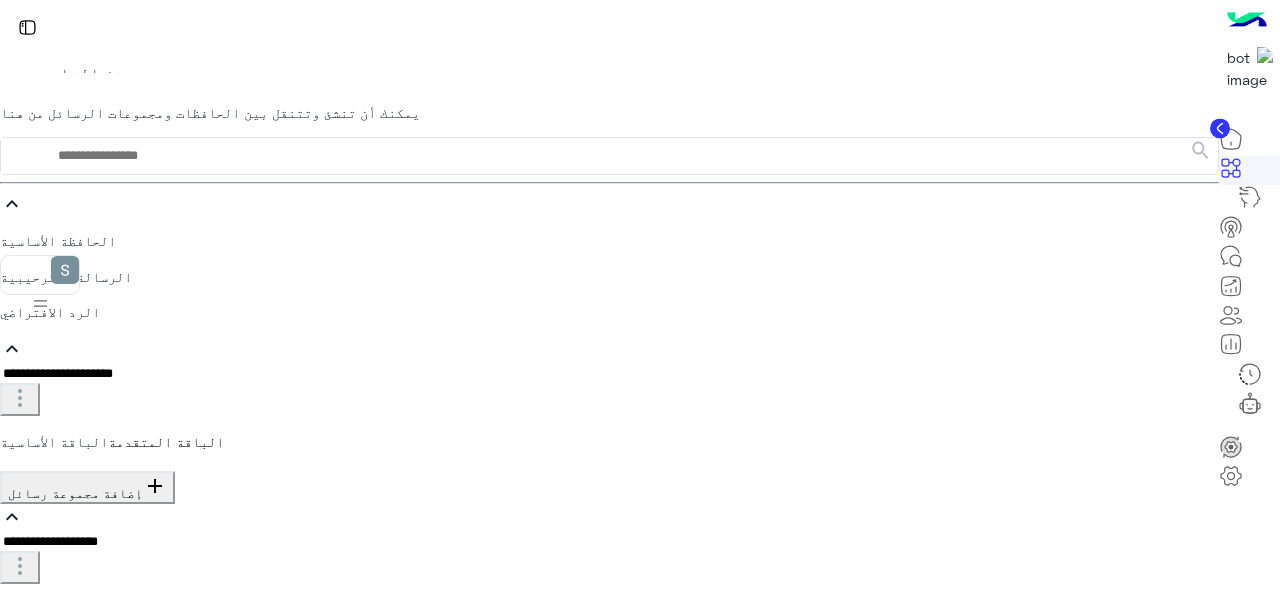 click at bounding box center (18, 720) 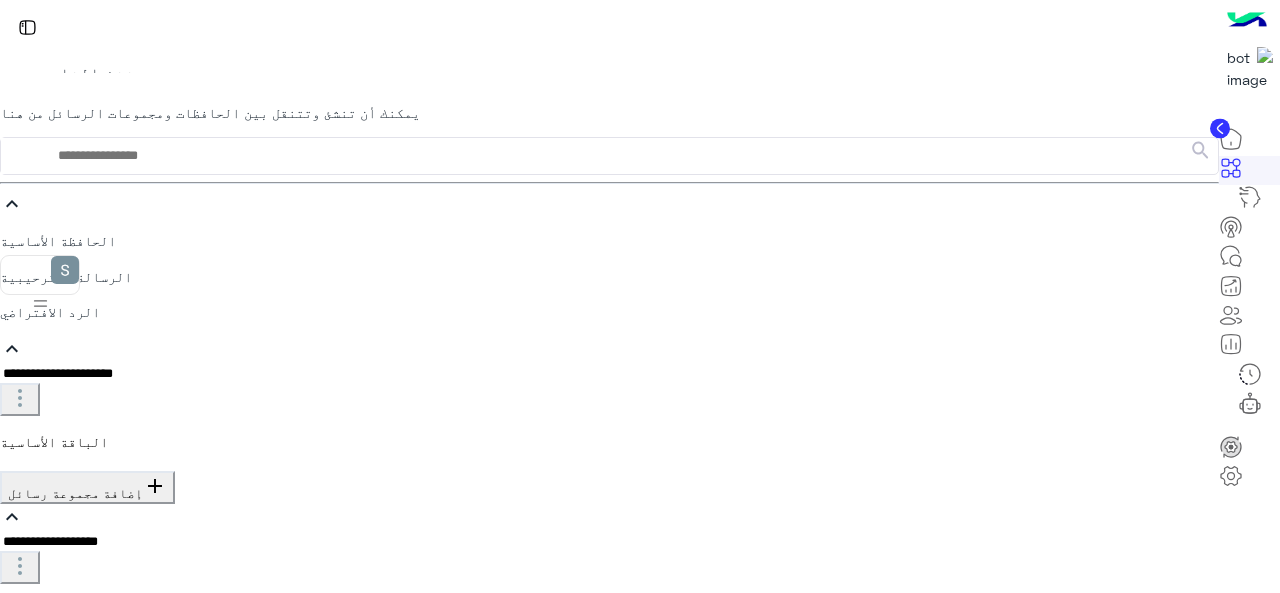 click at bounding box center (18, 720) 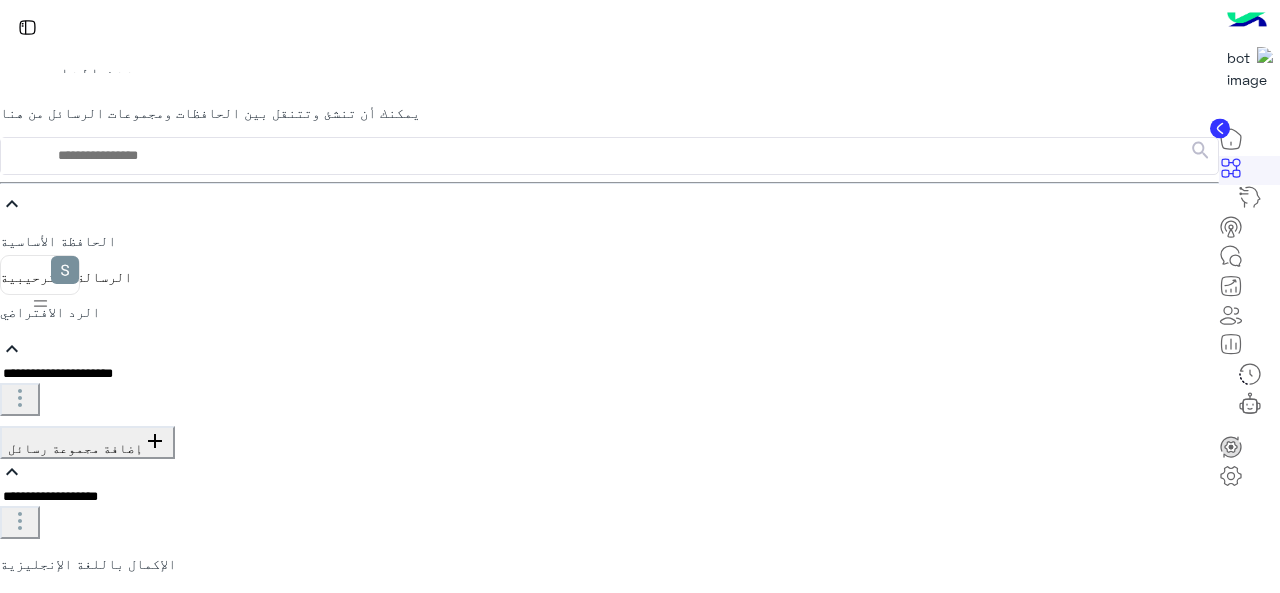 click on "الإكمال باللغة الإنجليزية" at bounding box center [88, 563] 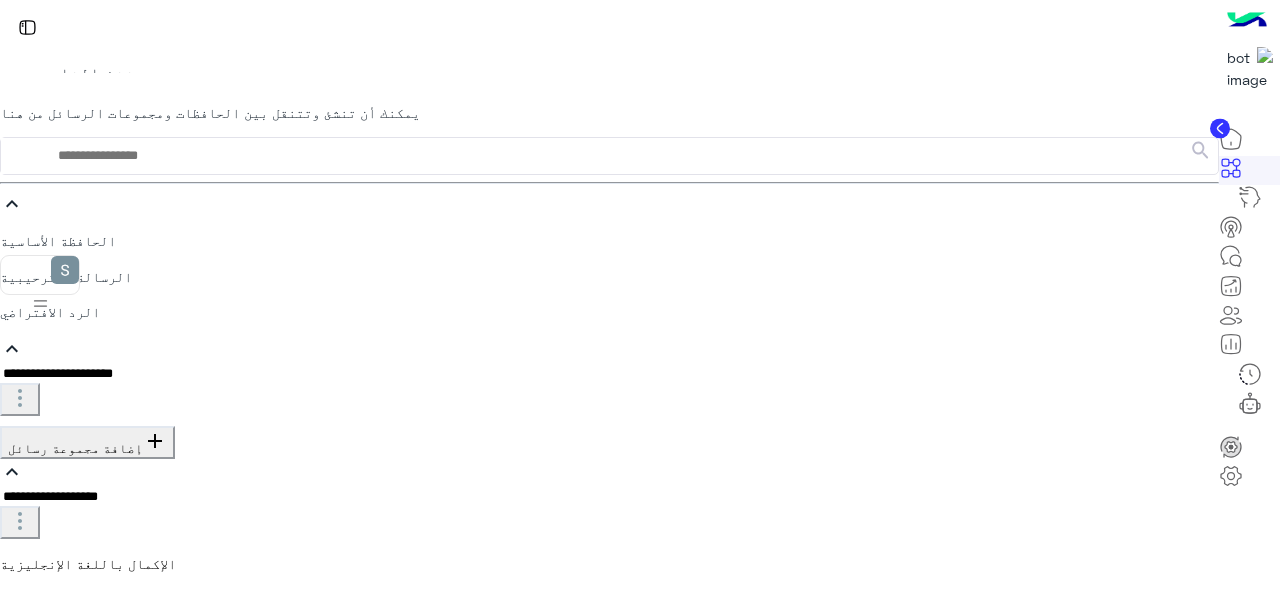 click at bounding box center (18, 675) 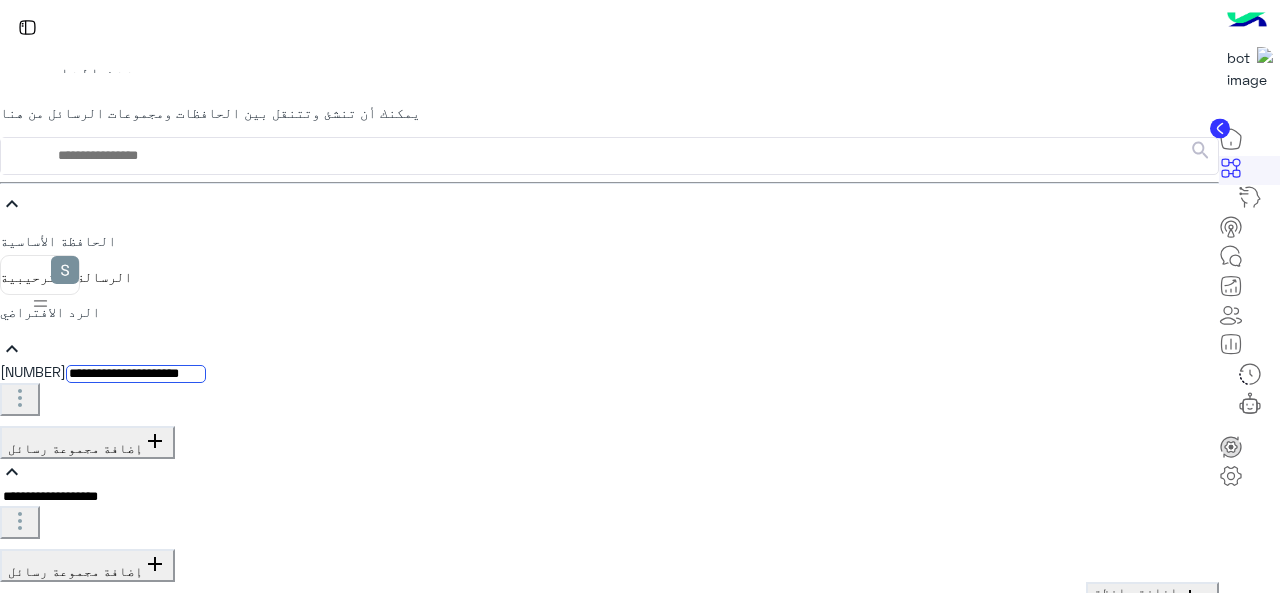 click on "**********" at bounding box center (609, 372) 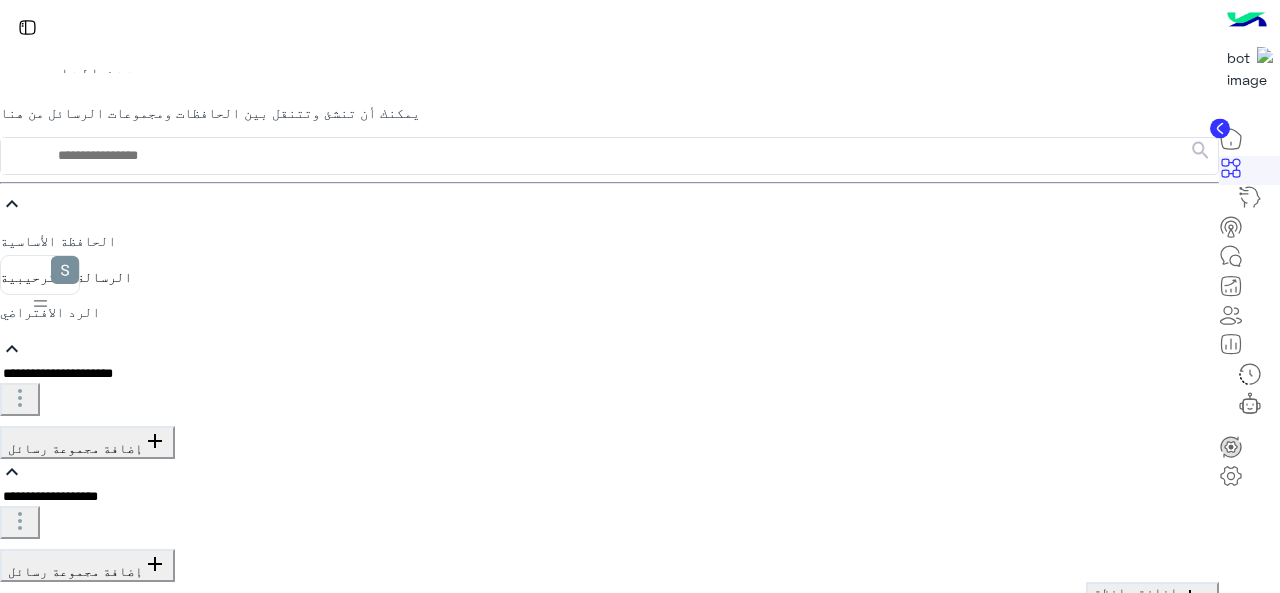 click at bounding box center [20, 398] 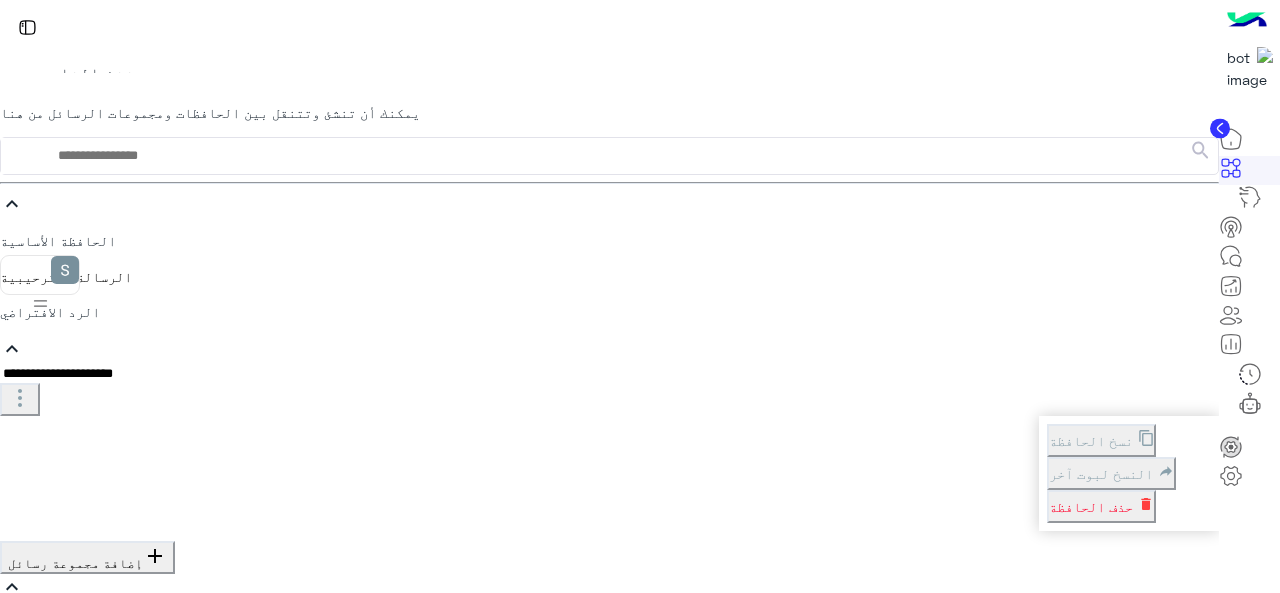 click on "حذف الحافظة" at bounding box center [1101, 506] 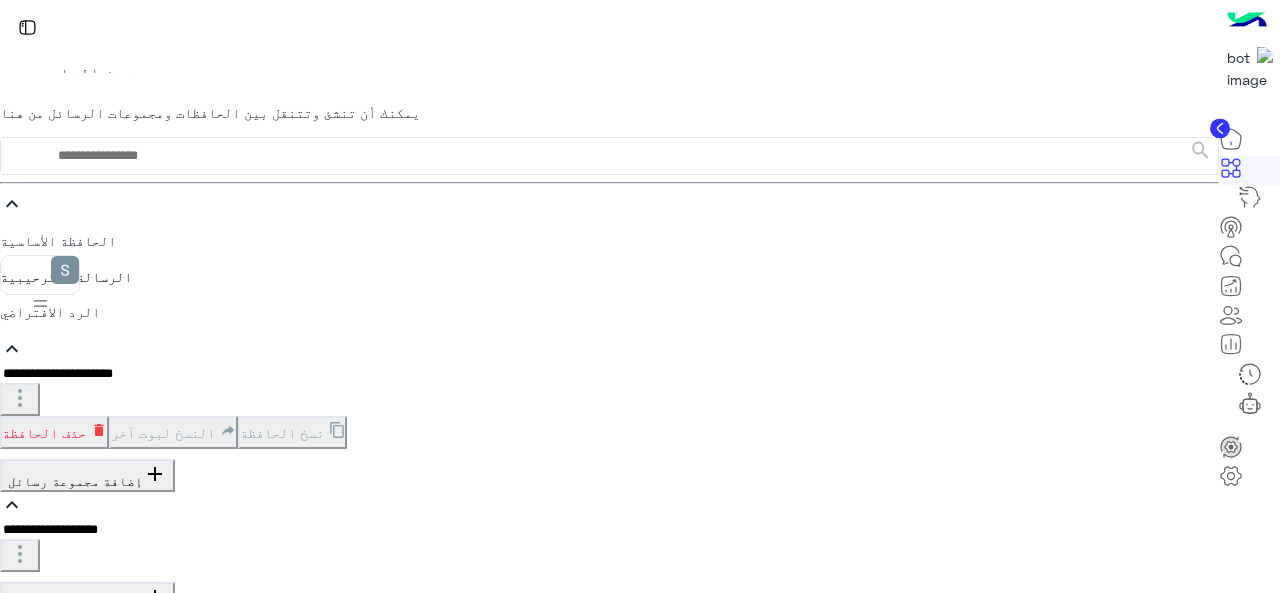 click on "حذف" at bounding box center (612, 1066) 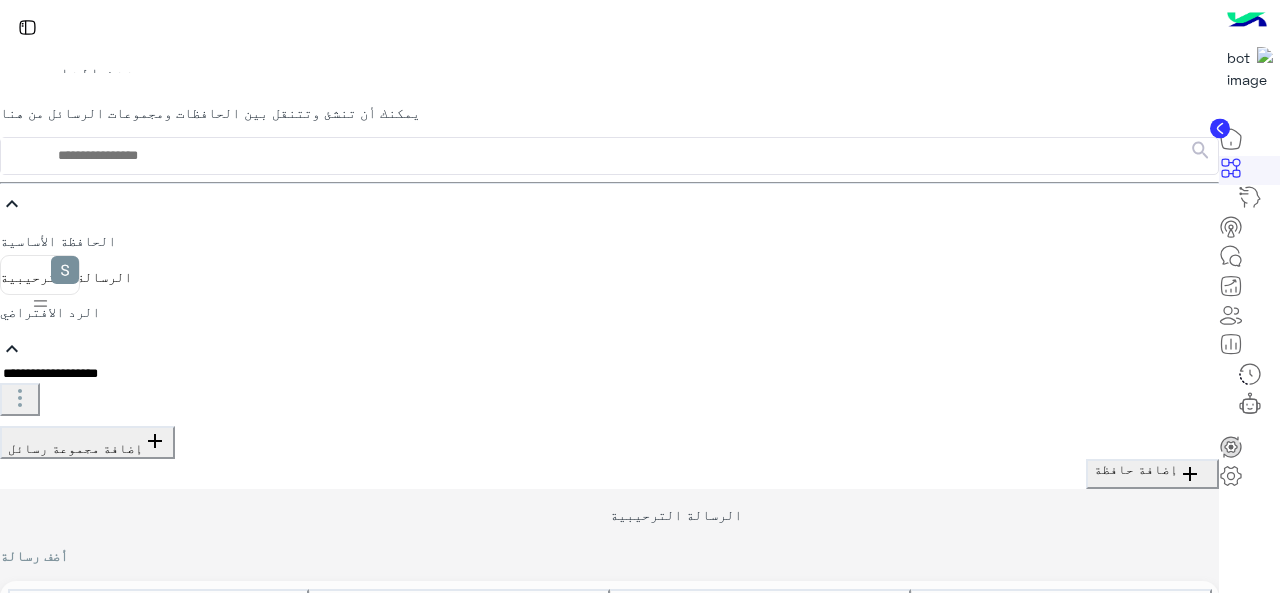 click on "**********" at bounding box center (609, 388) 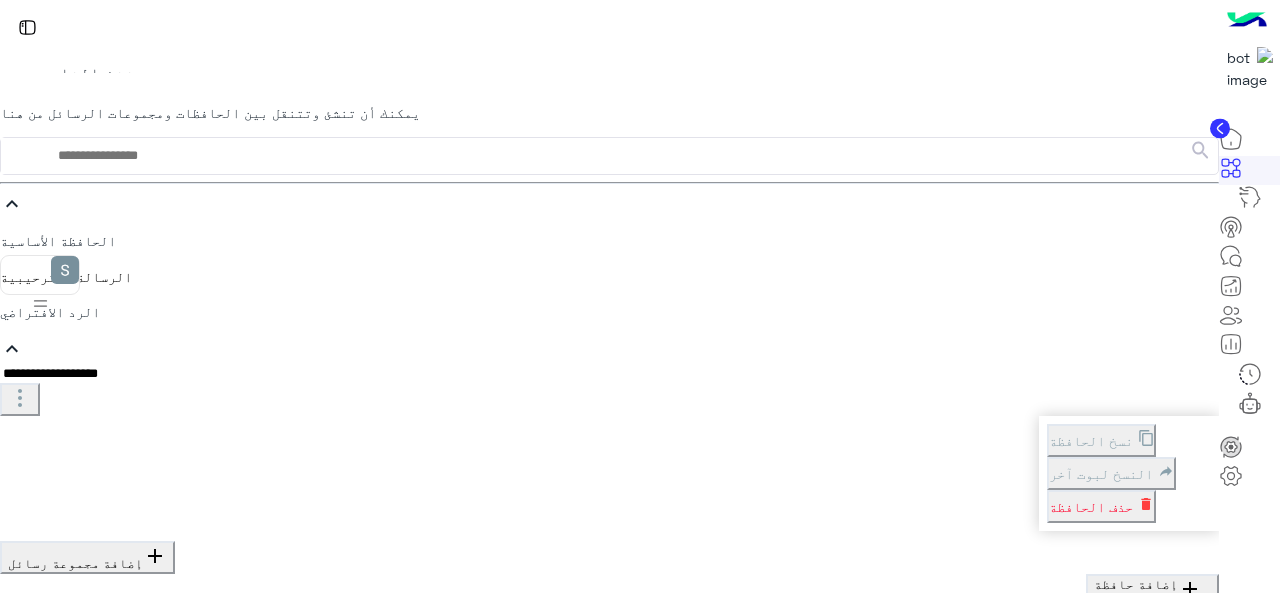 click on "حذف الحافظة" at bounding box center (1093, 441) 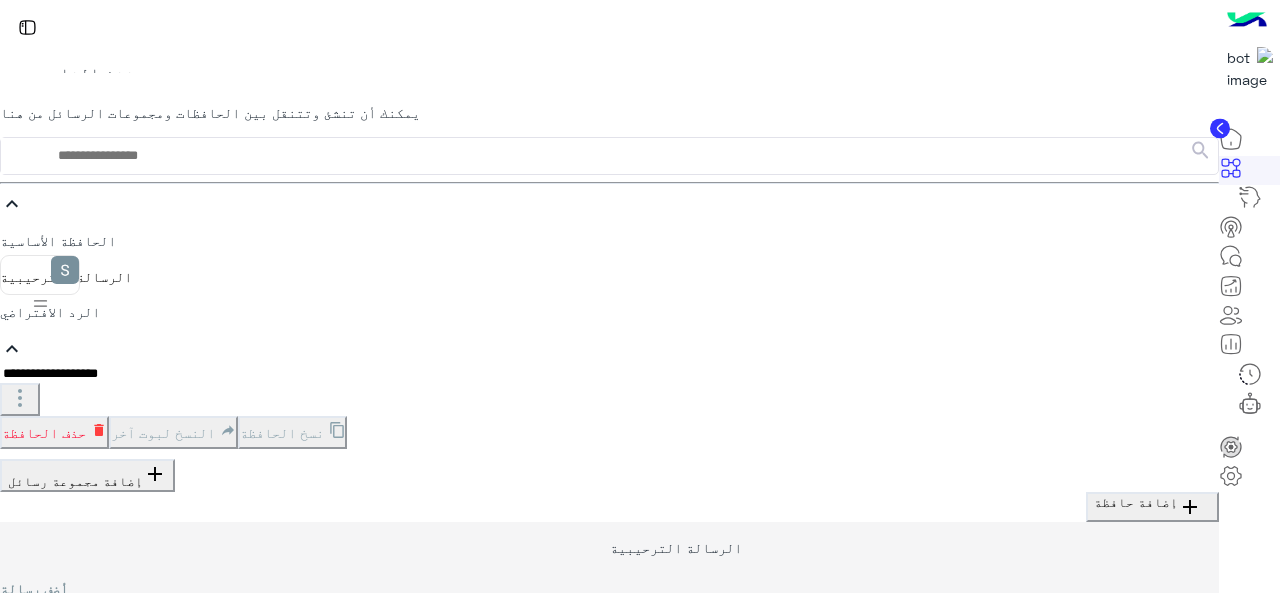 click on "حذف" at bounding box center [612, 1066] 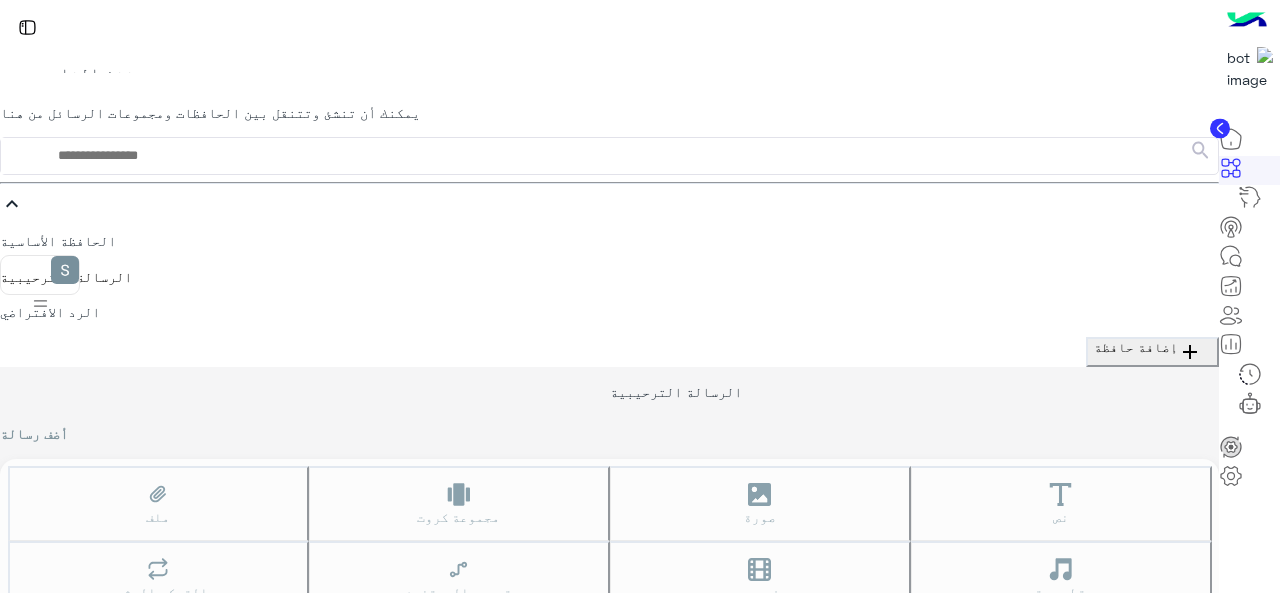 click on "الرد الافتراضي" at bounding box center [609, 311] 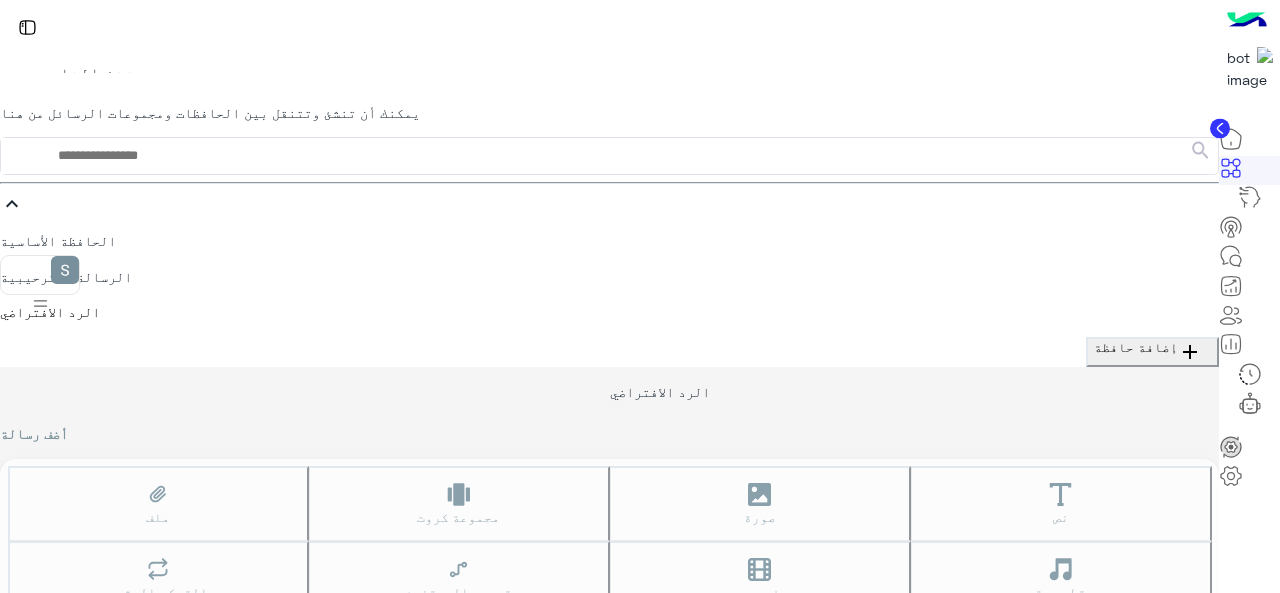 click at bounding box center (1231, 139) 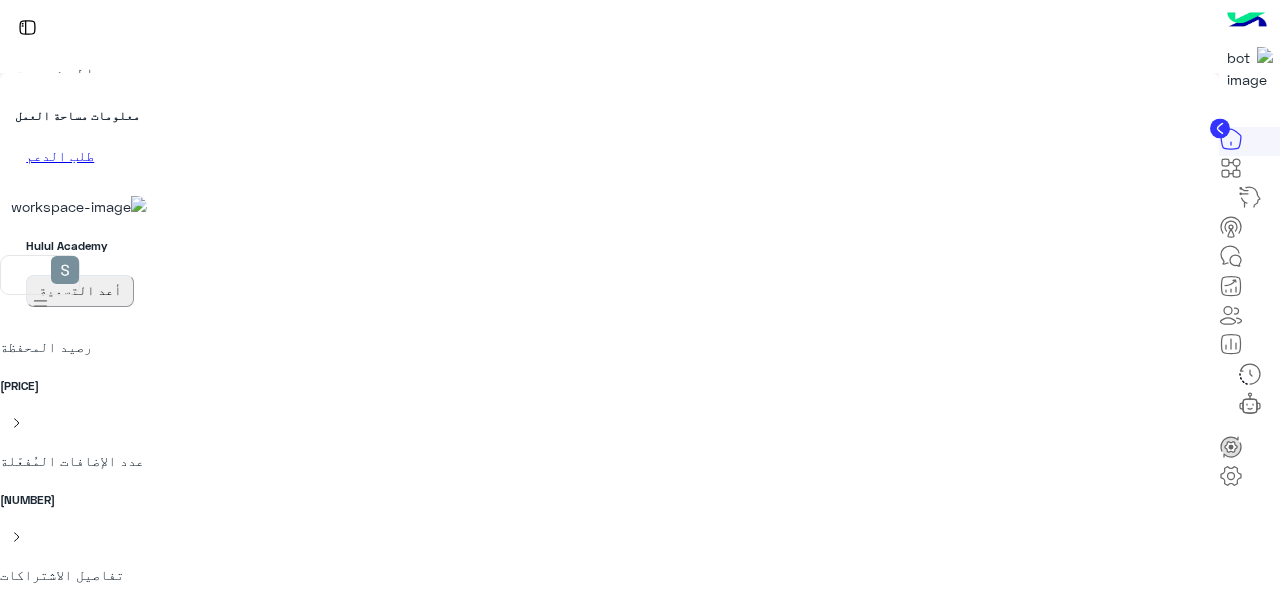 click at bounding box center (1247, 21) 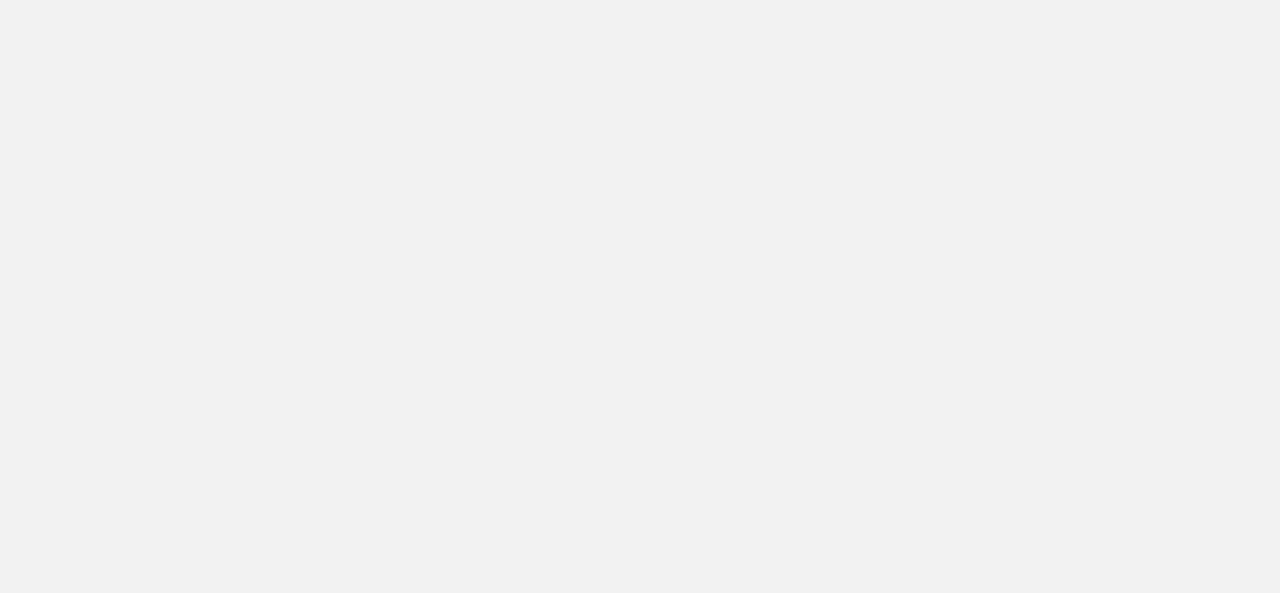 scroll, scrollTop: 0, scrollLeft: 0, axis: both 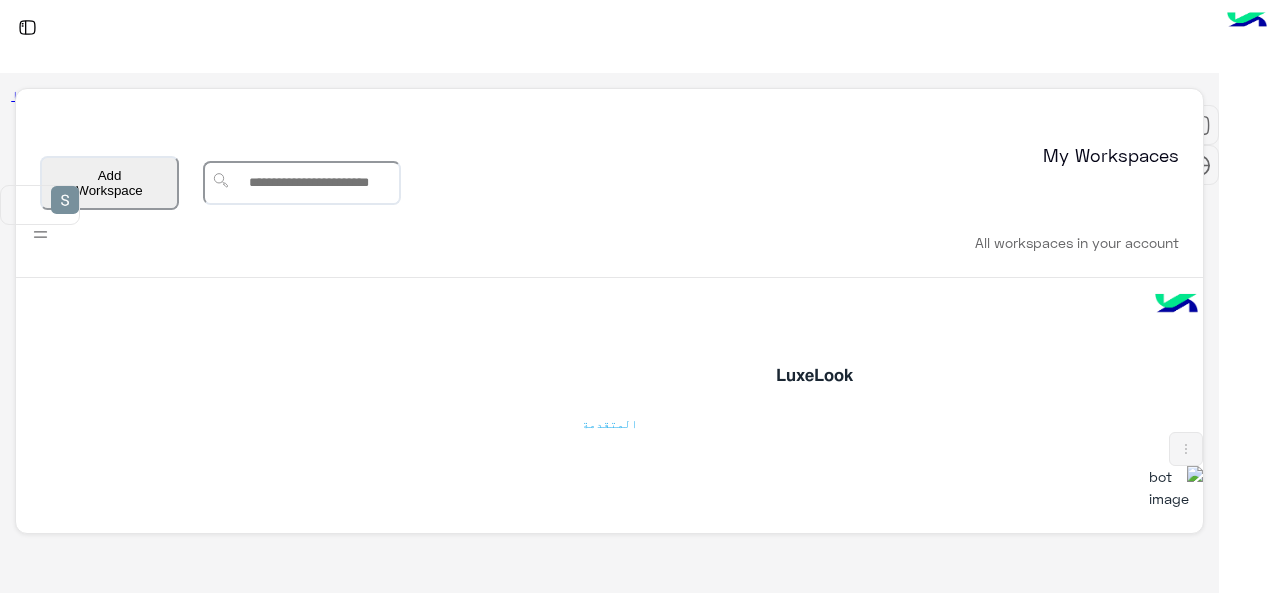 click at bounding box center [1176, 681] 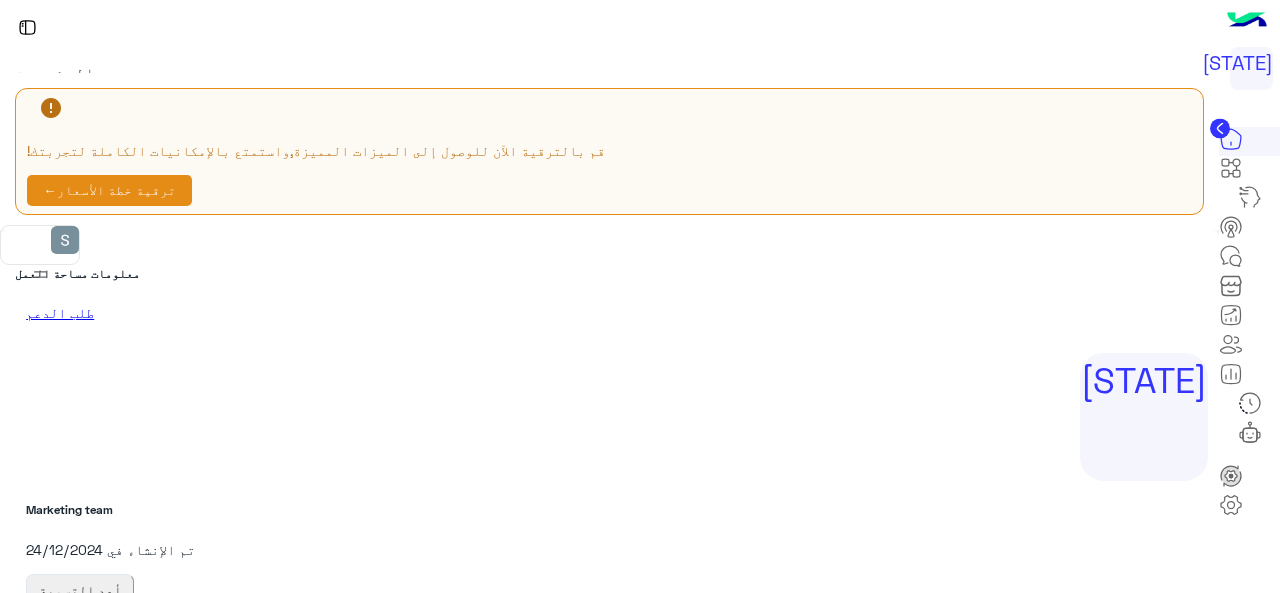 click on "ترقية خطة الأسعار" at bounding box center (609, 929) 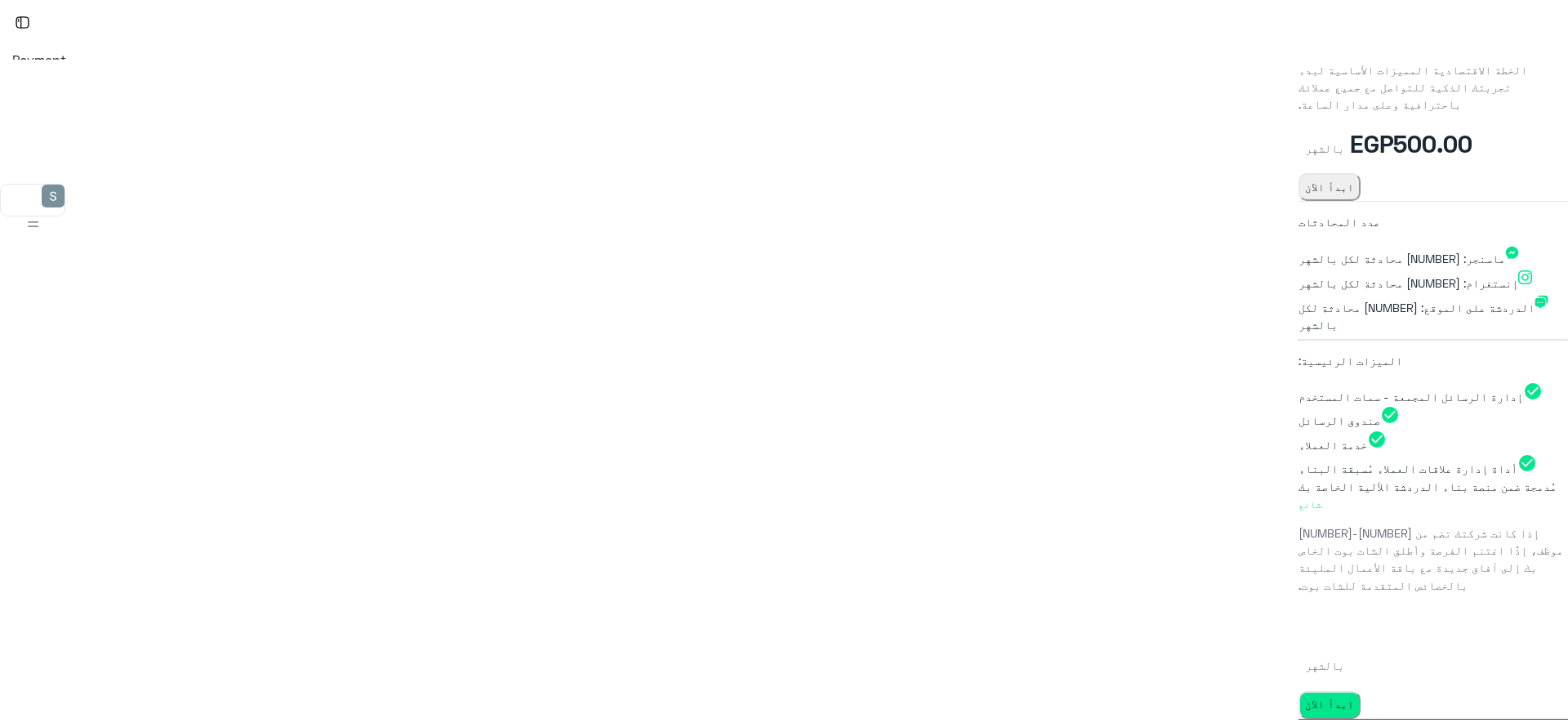 scroll, scrollTop: 274, scrollLeft: 0, axis: vertical 